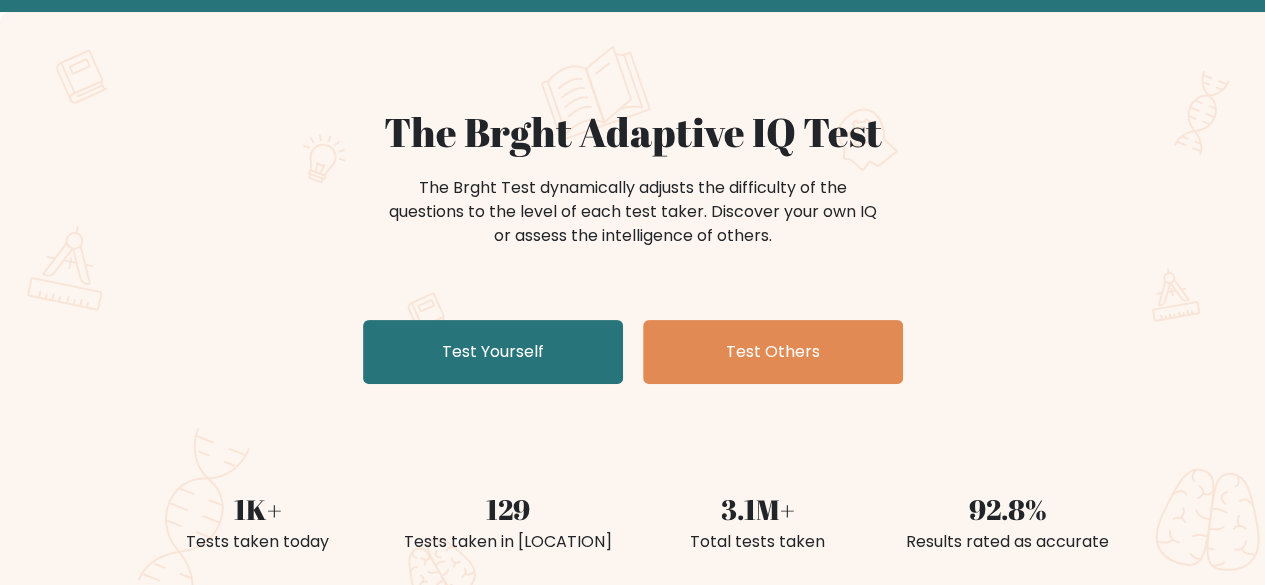 scroll, scrollTop: 104, scrollLeft: 0, axis: vertical 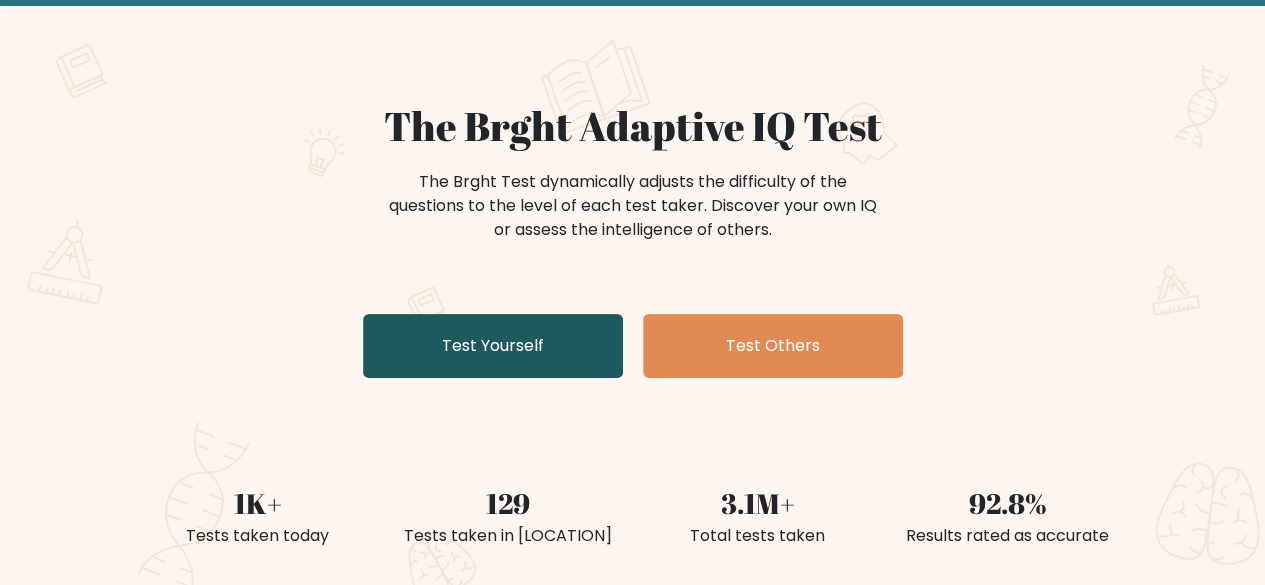 click on "Test Yourself" at bounding box center (493, 346) 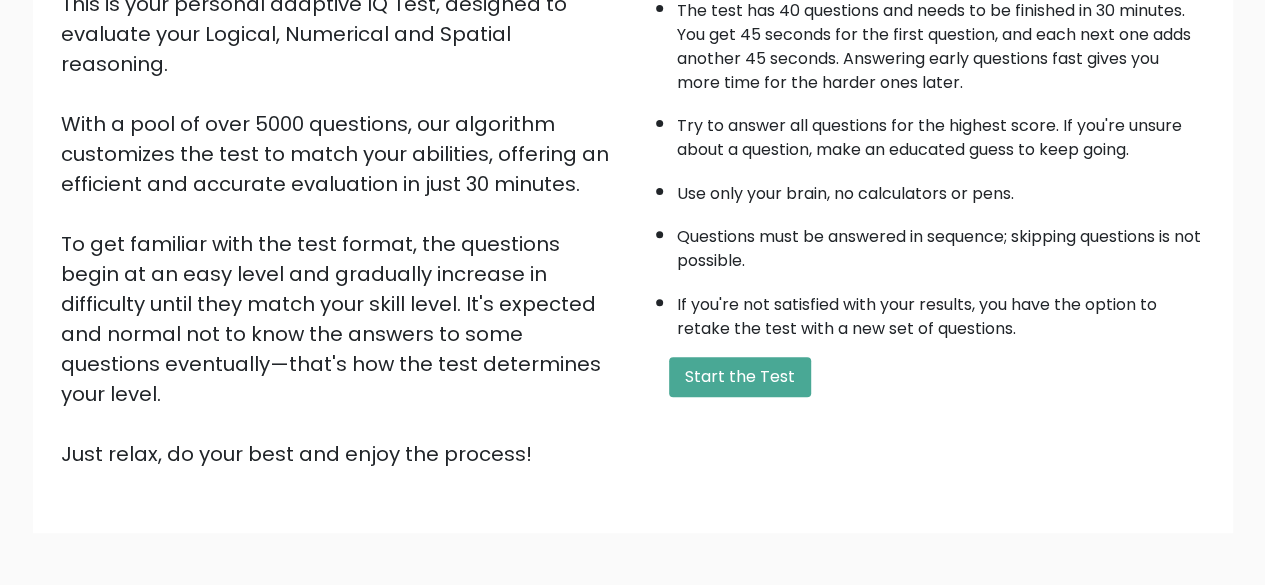 scroll, scrollTop: 330, scrollLeft: 0, axis: vertical 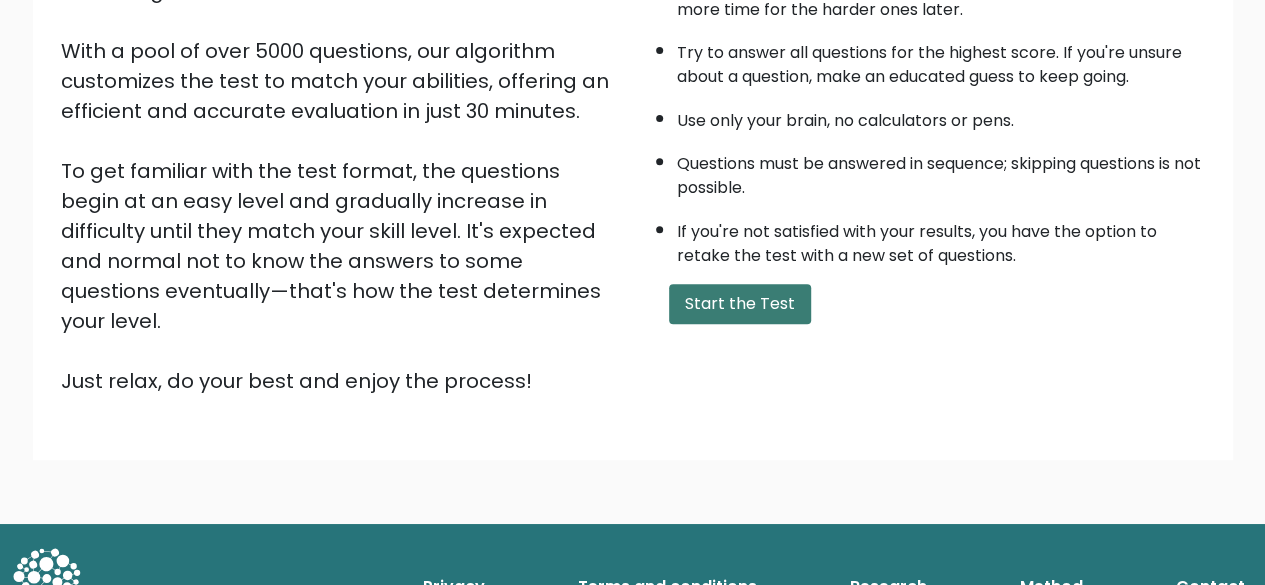 click on "Start the Test" at bounding box center [740, 304] 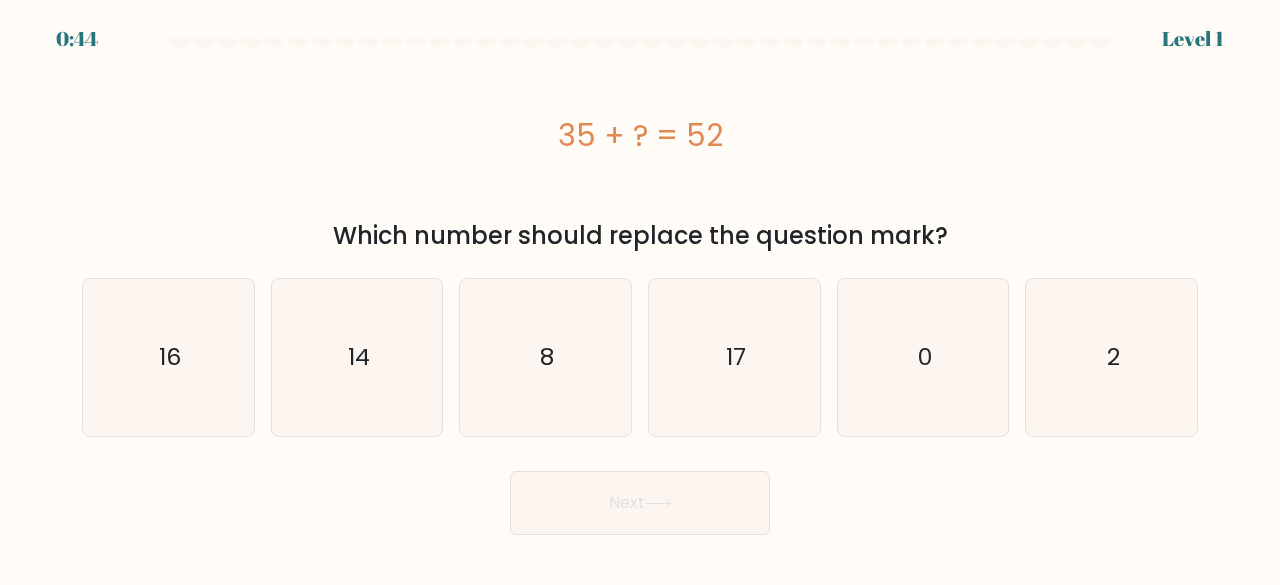scroll, scrollTop: 0, scrollLeft: 0, axis: both 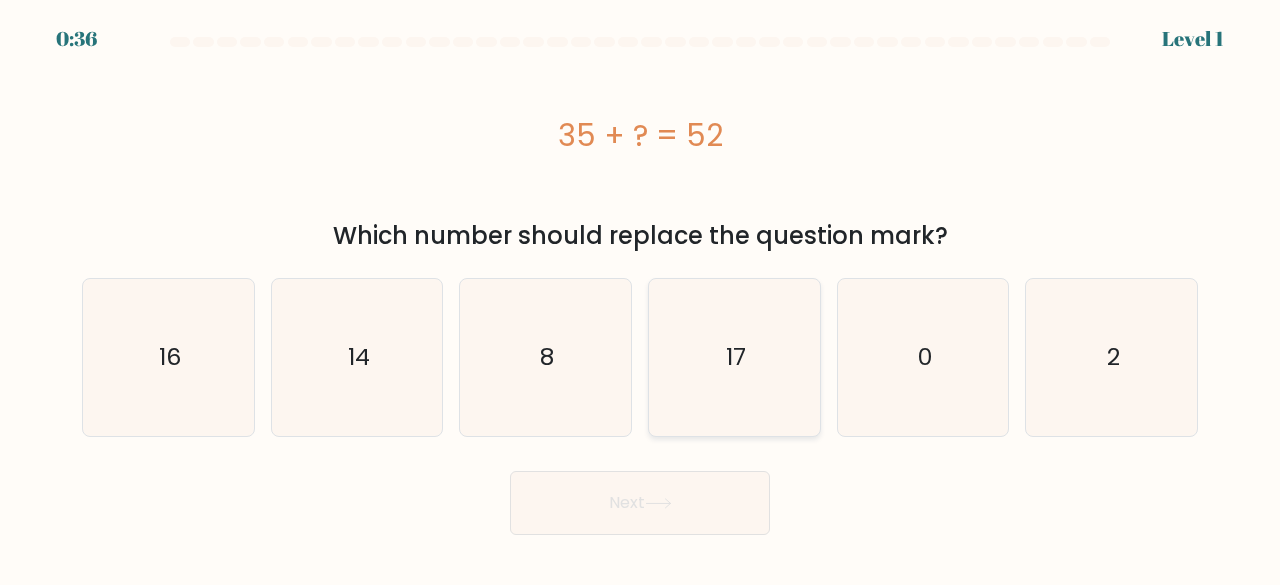 click on "17" at bounding box center (734, 357) 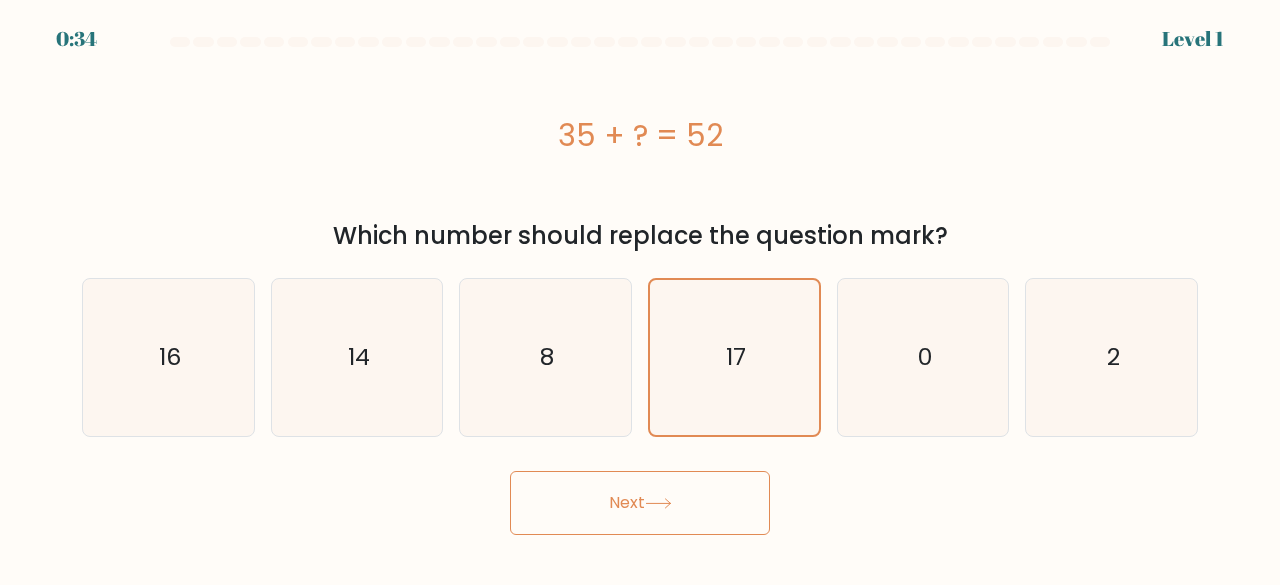 click on "Next" at bounding box center (640, 503) 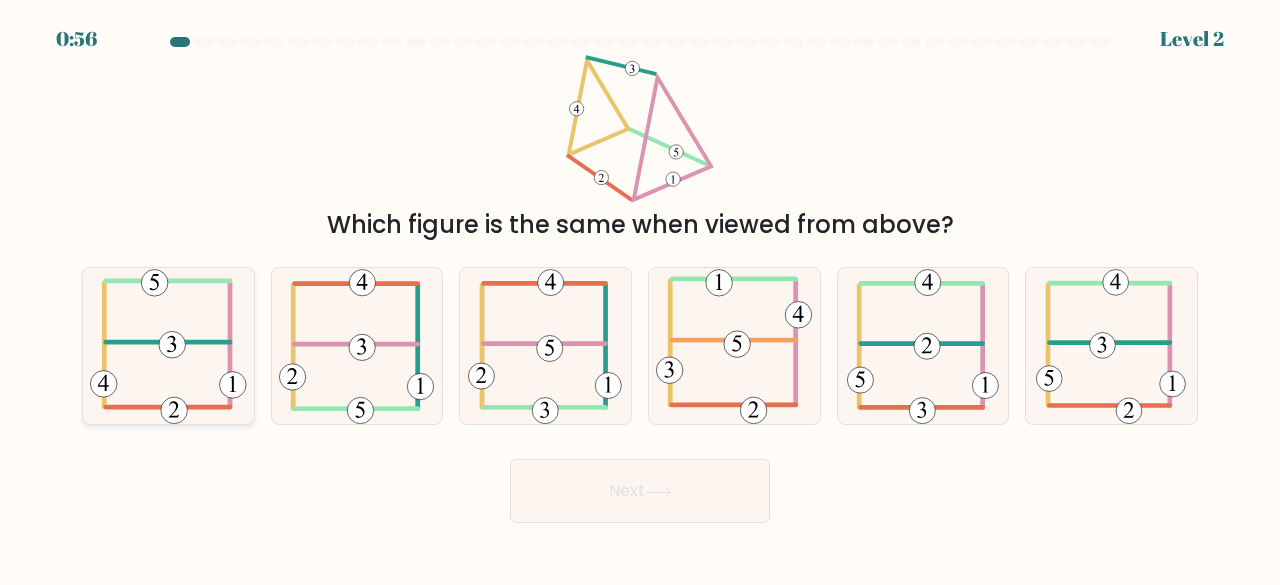 click at bounding box center [168, 346] 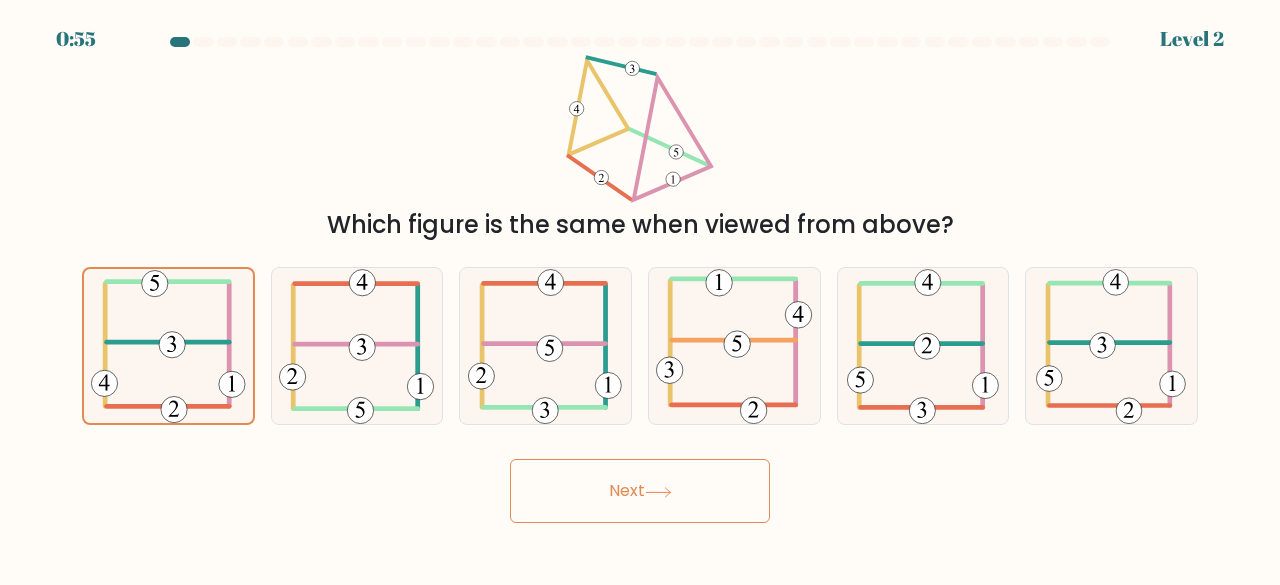 click at bounding box center (658, 492) 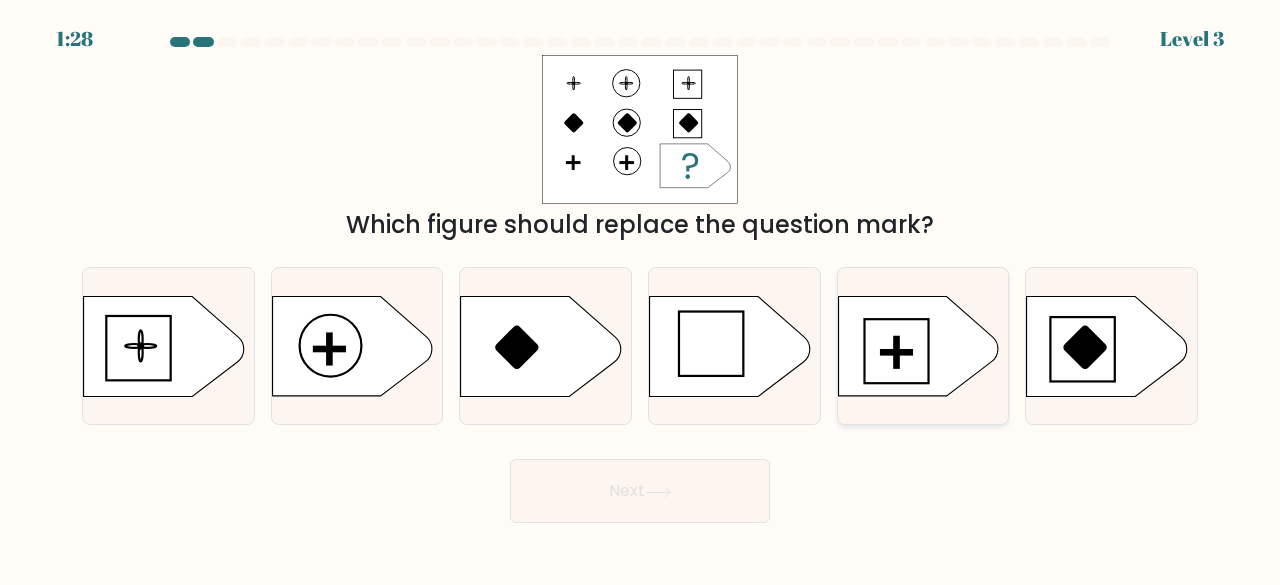 click at bounding box center (918, 346) 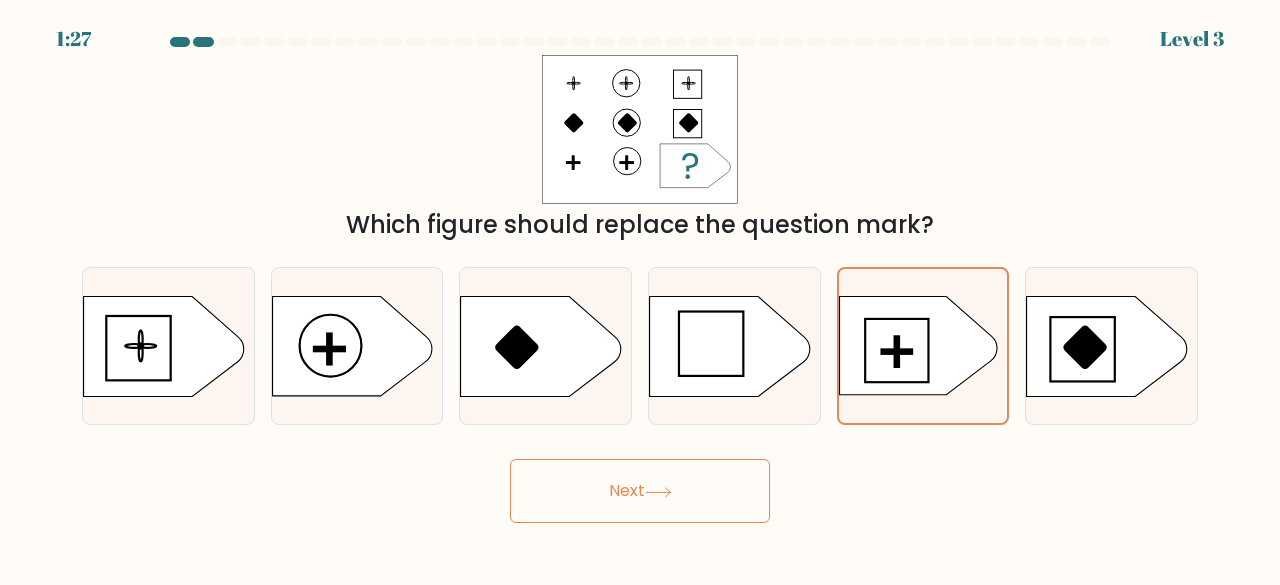 click on "Next" at bounding box center [640, 491] 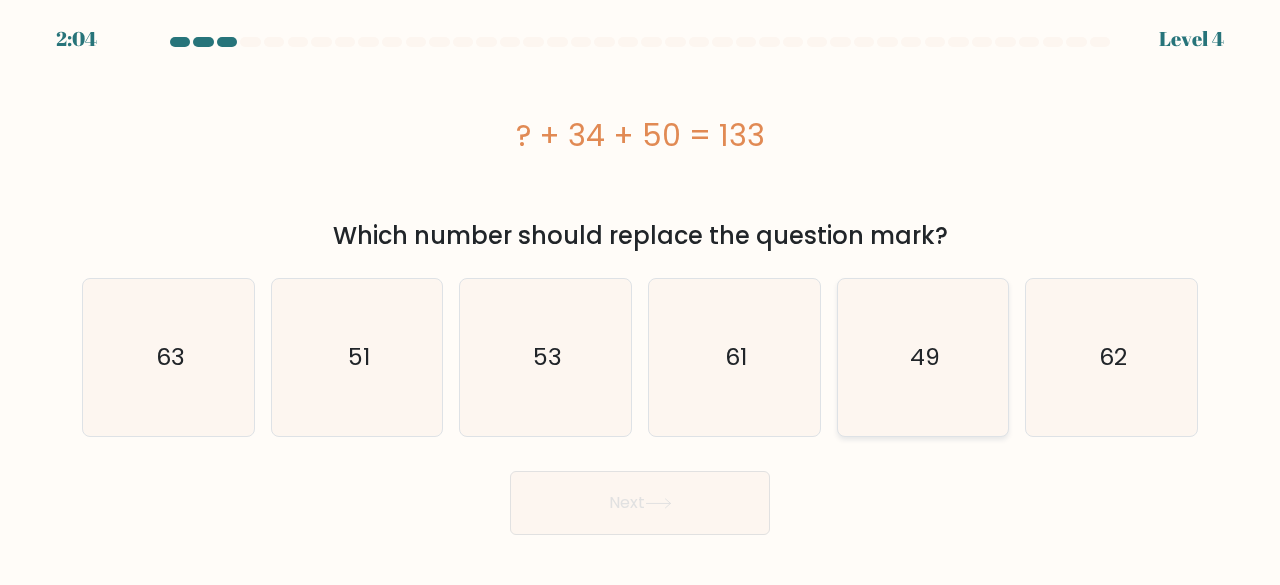 click on "49" at bounding box center [923, 357] 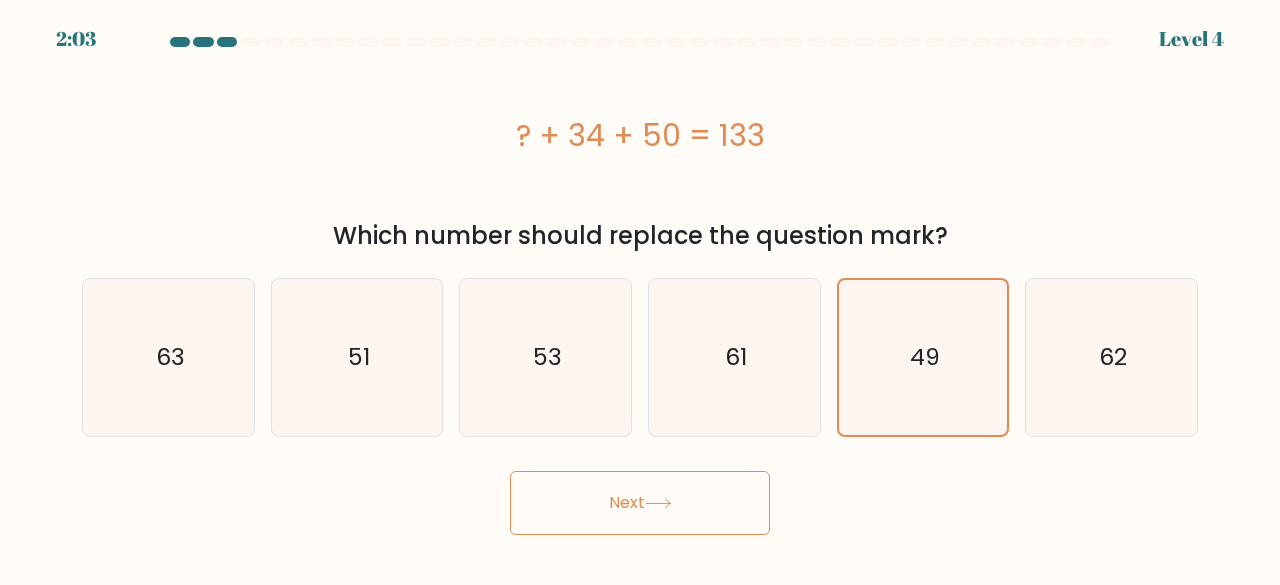 click at bounding box center [658, 503] 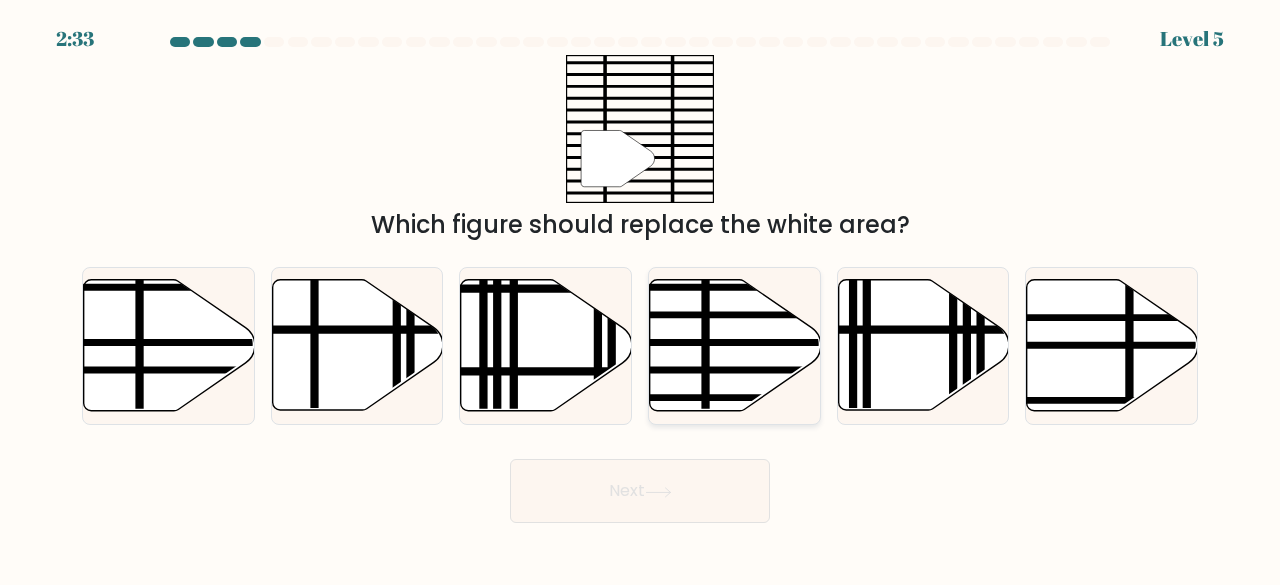 click at bounding box center (735, 345) 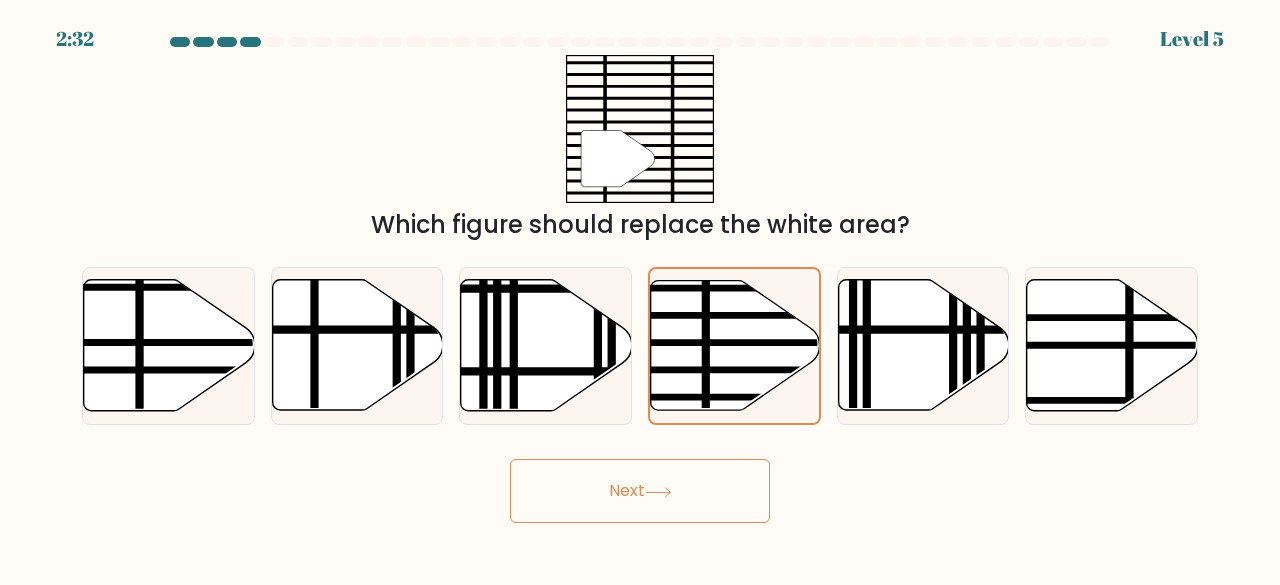 click at bounding box center (658, 492) 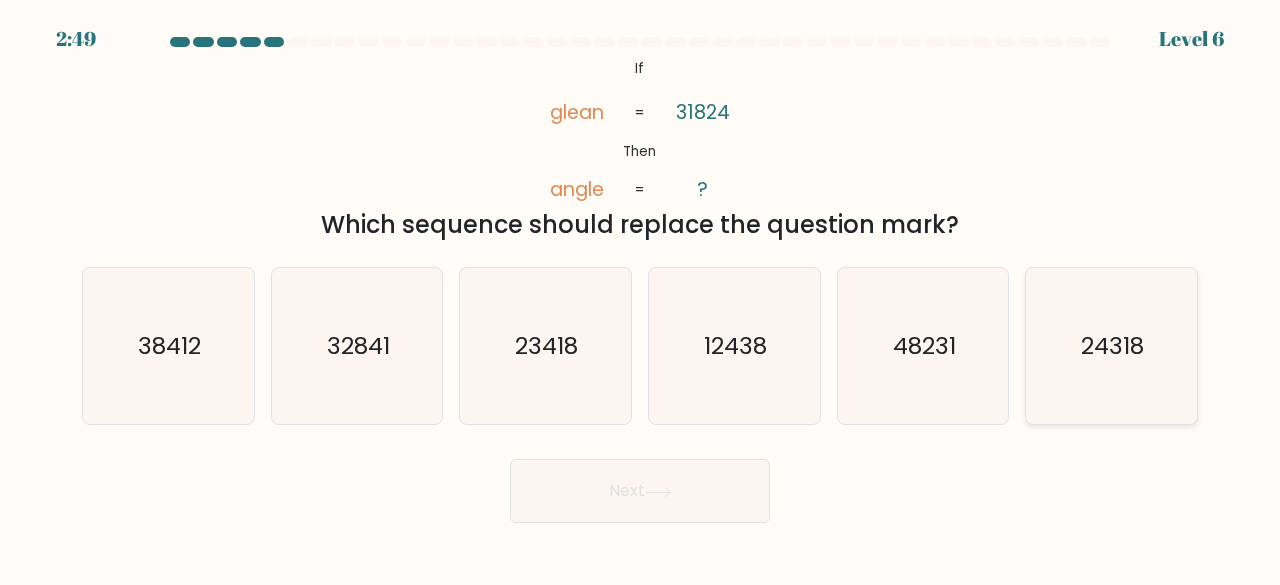 click on "24318" at bounding box center (1113, 345) 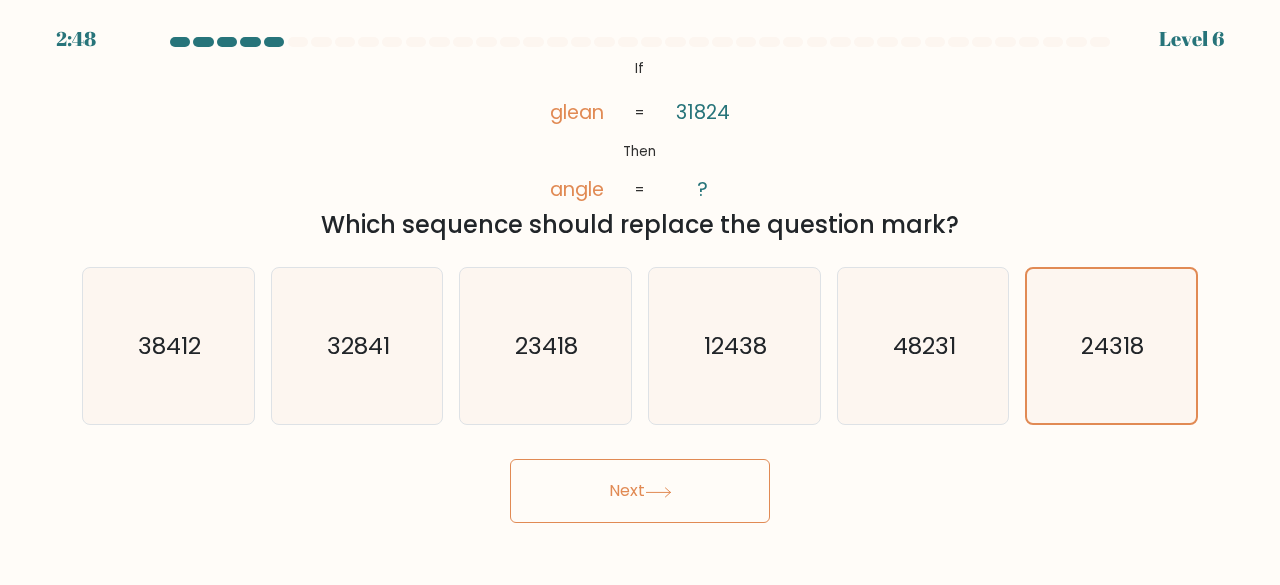 click on "Next" at bounding box center (640, 491) 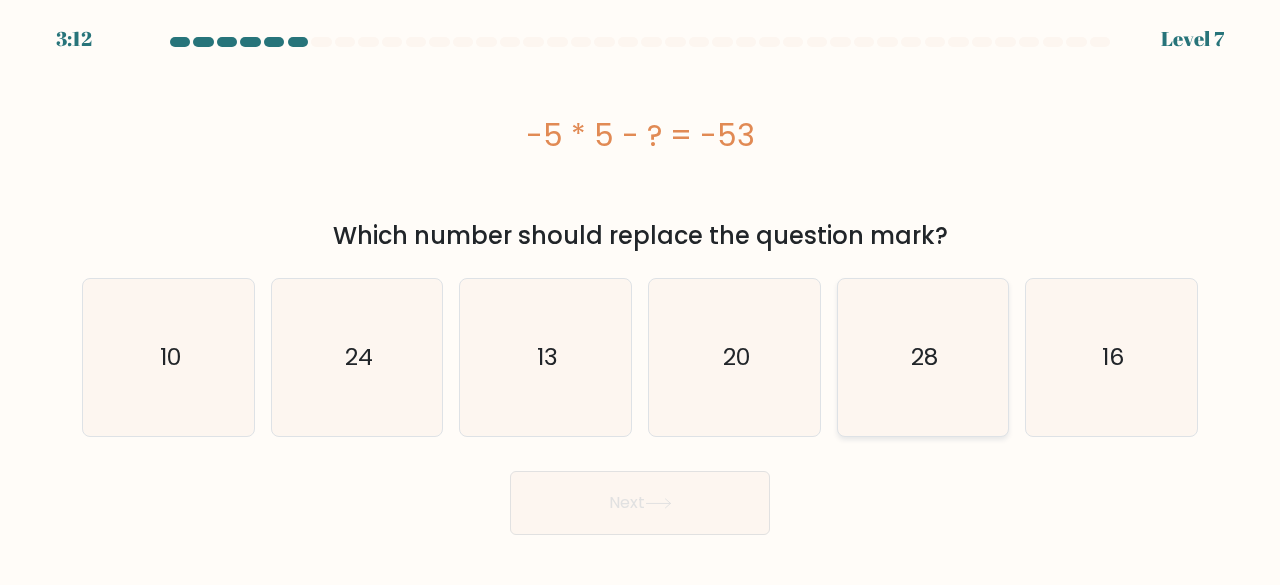 click on "28" at bounding box center [923, 357] 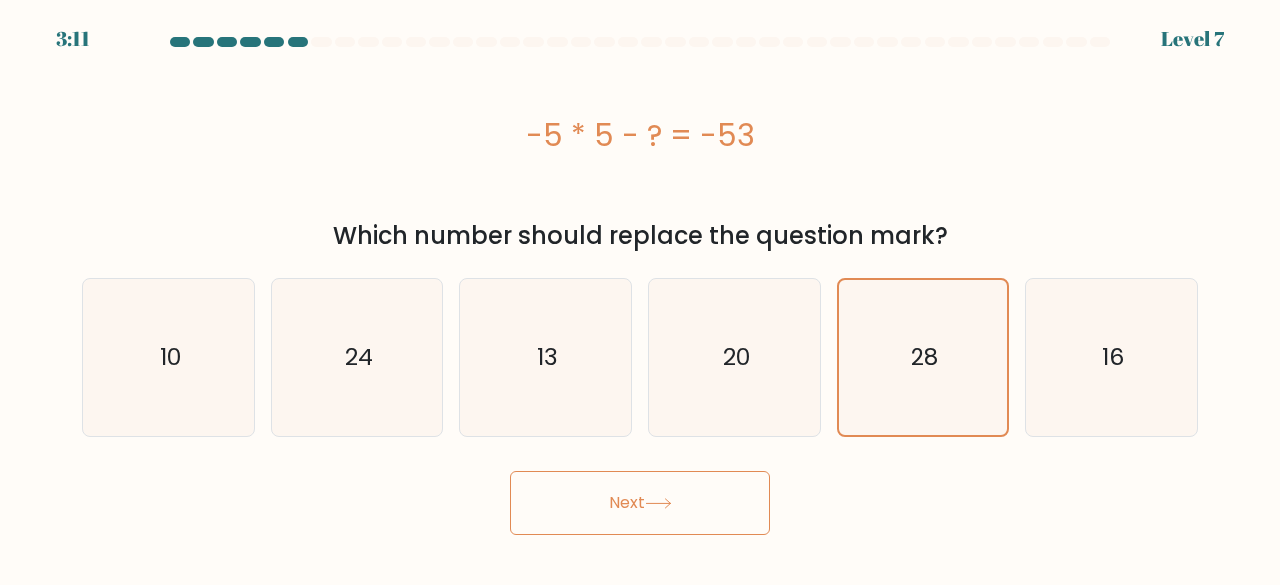click at bounding box center [658, 503] 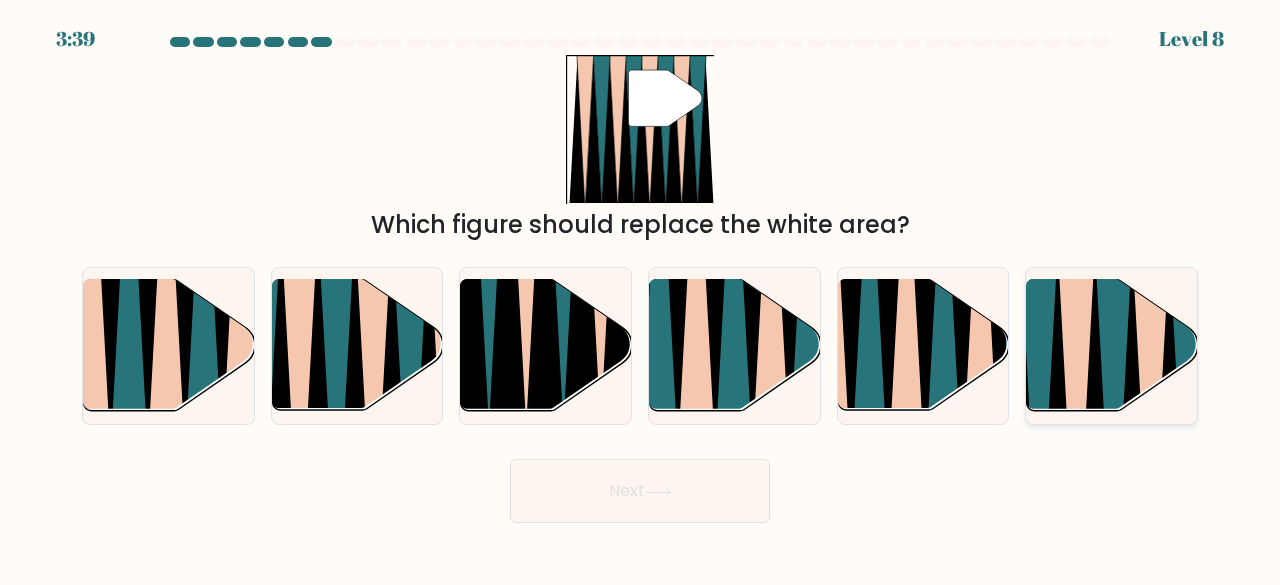 click at bounding box center [1113, 418] 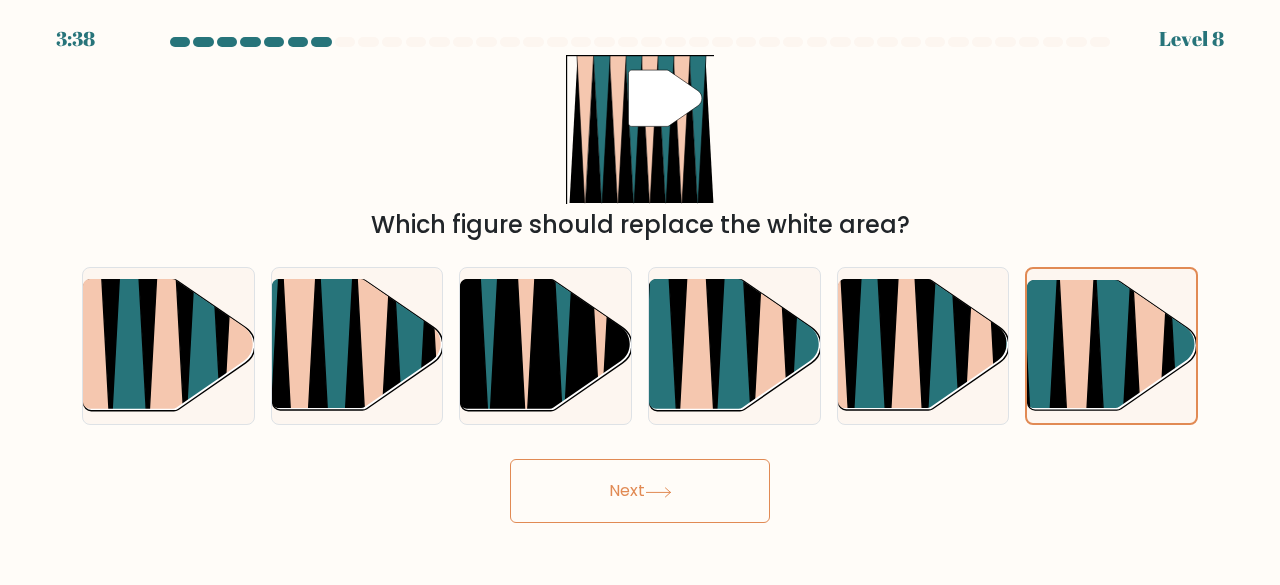 click on "Next" at bounding box center [640, 491] 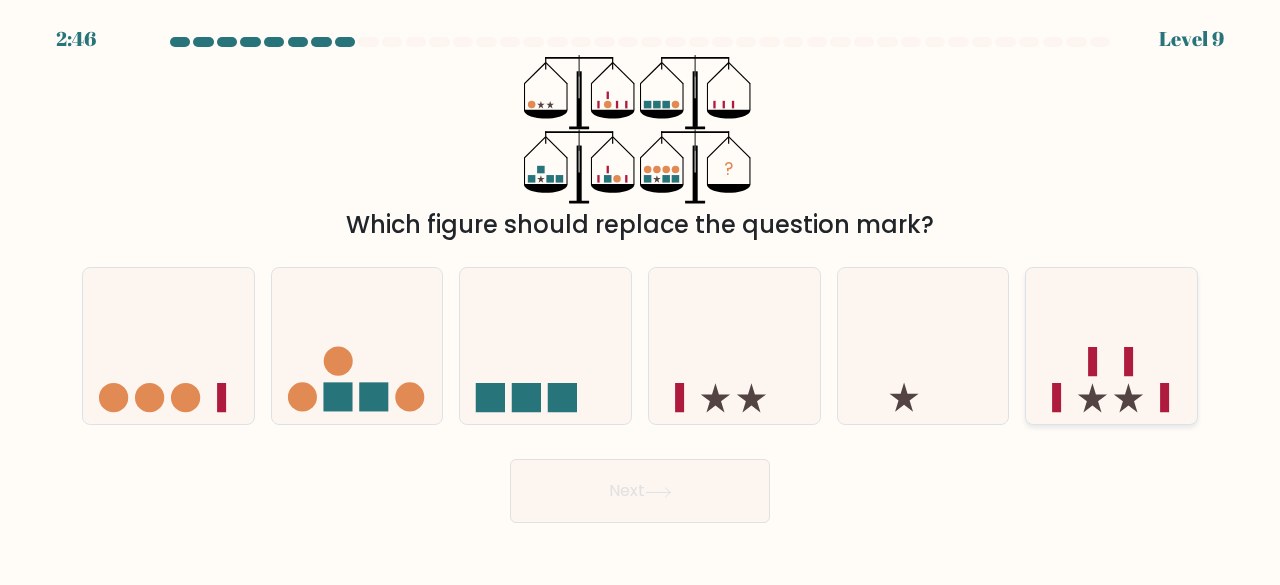 click at bounding box center [1111, 345] 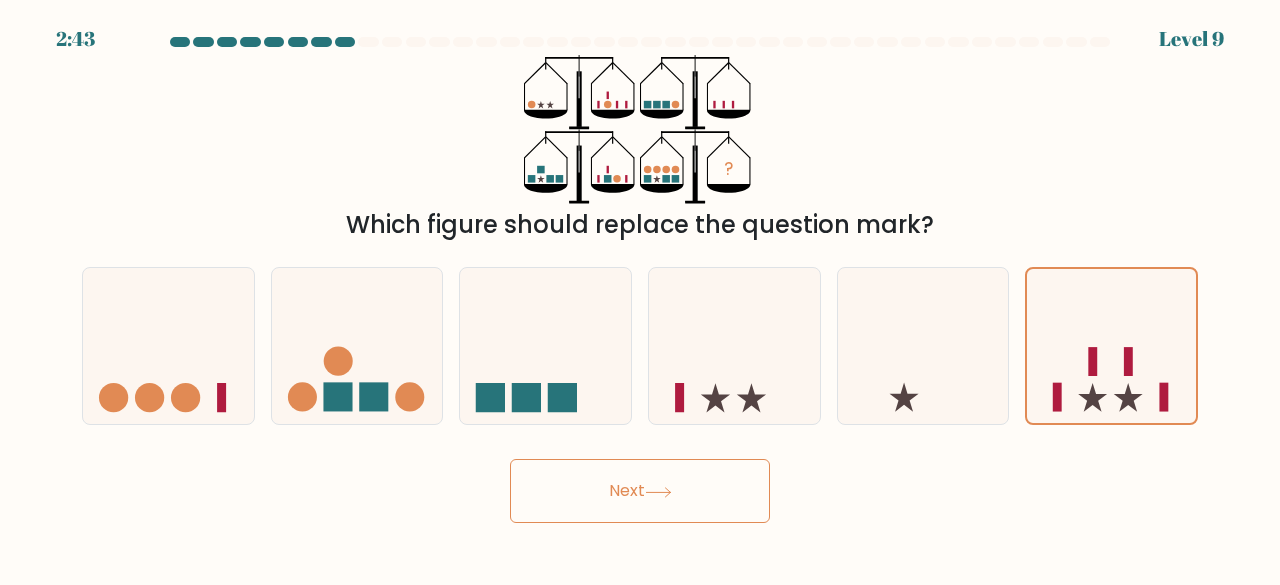 click on "Next" at bounding box center [640, 491] 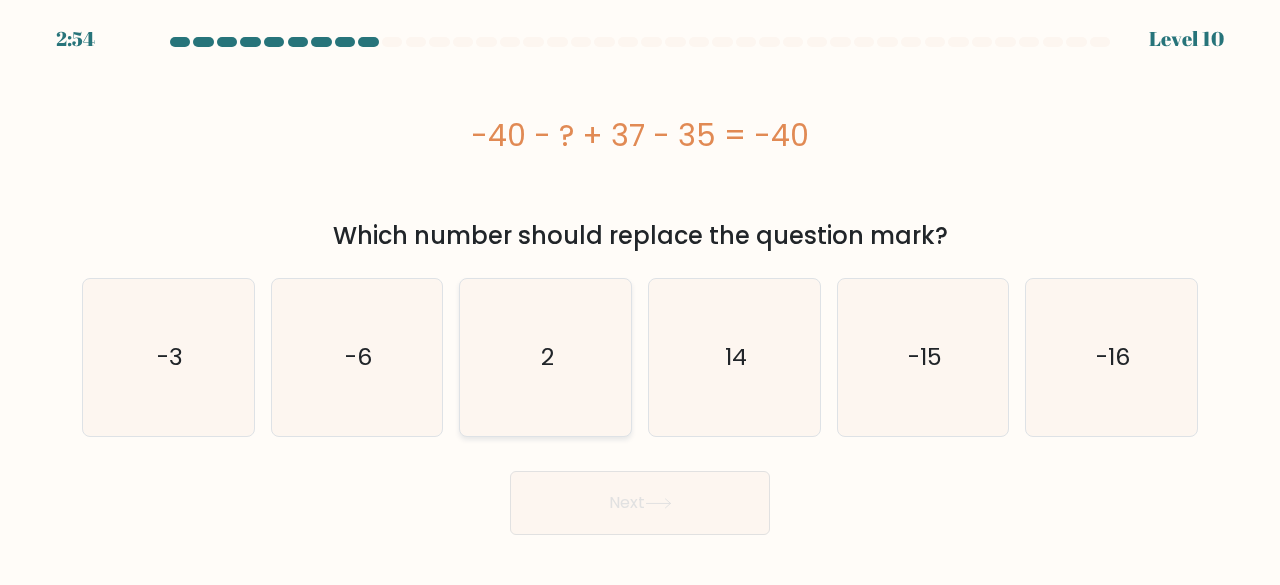 click on "2" at bounding box center [545, 357] 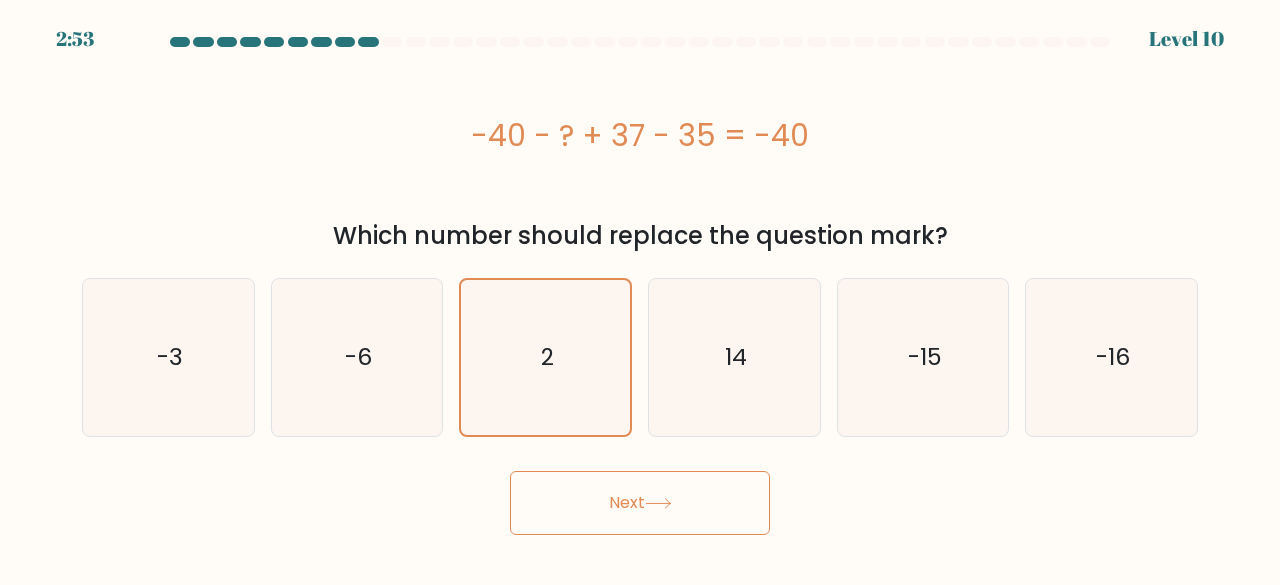 click on "Next" at bounding box center (640, 503) 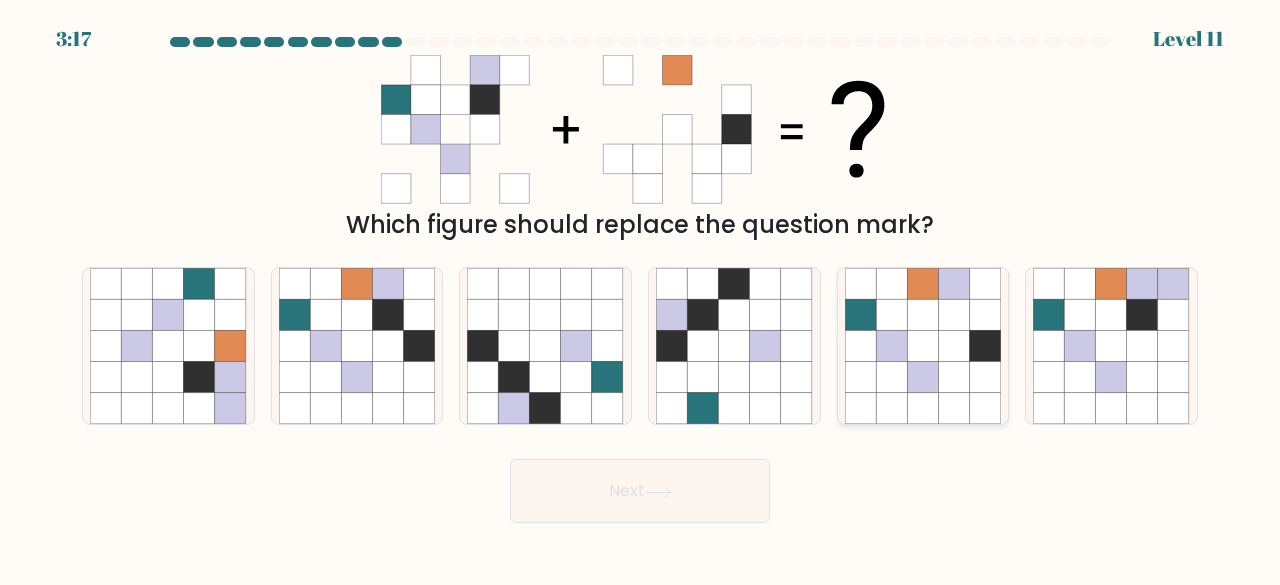 click at bounding box center [891, 377] 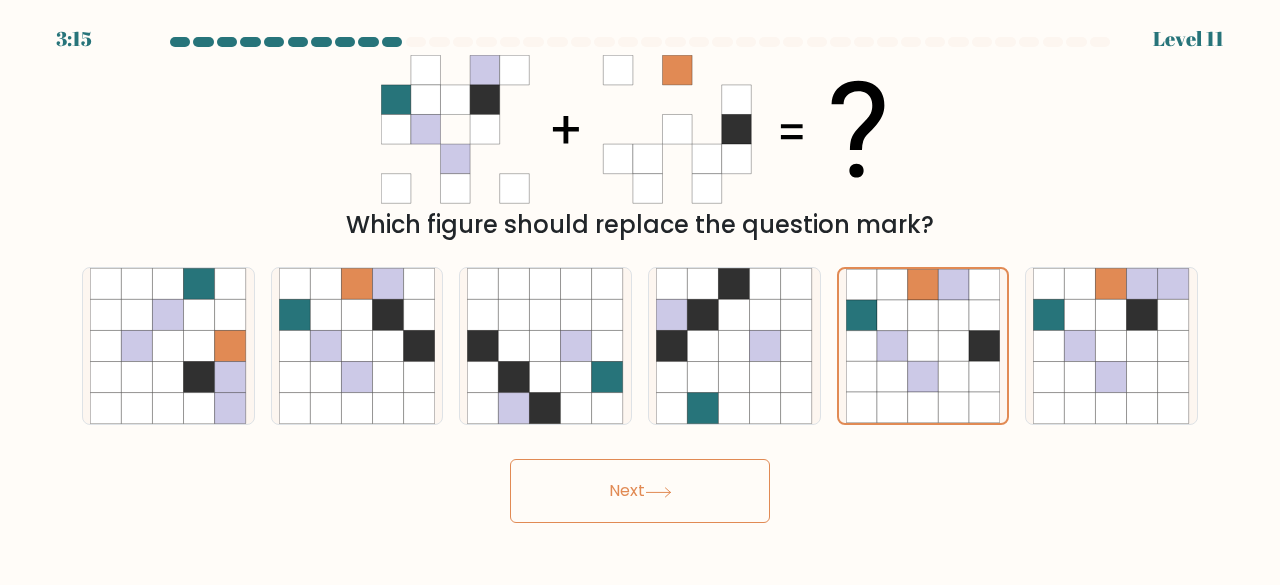click at bounding box center [658, 492] 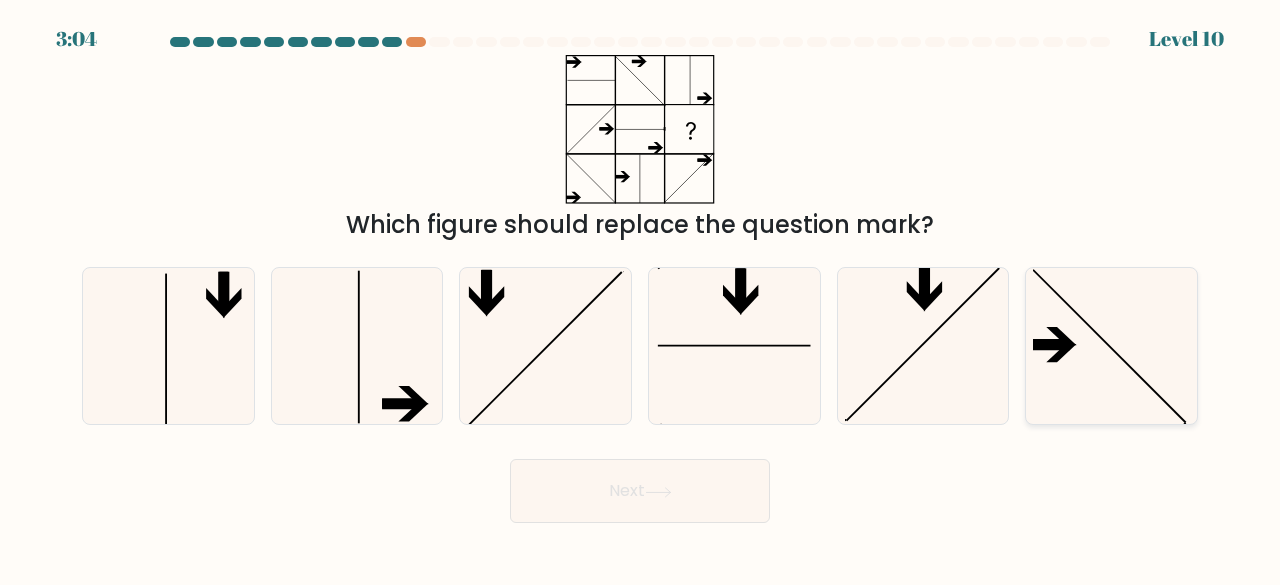 click at bounding box center [1111, 346] 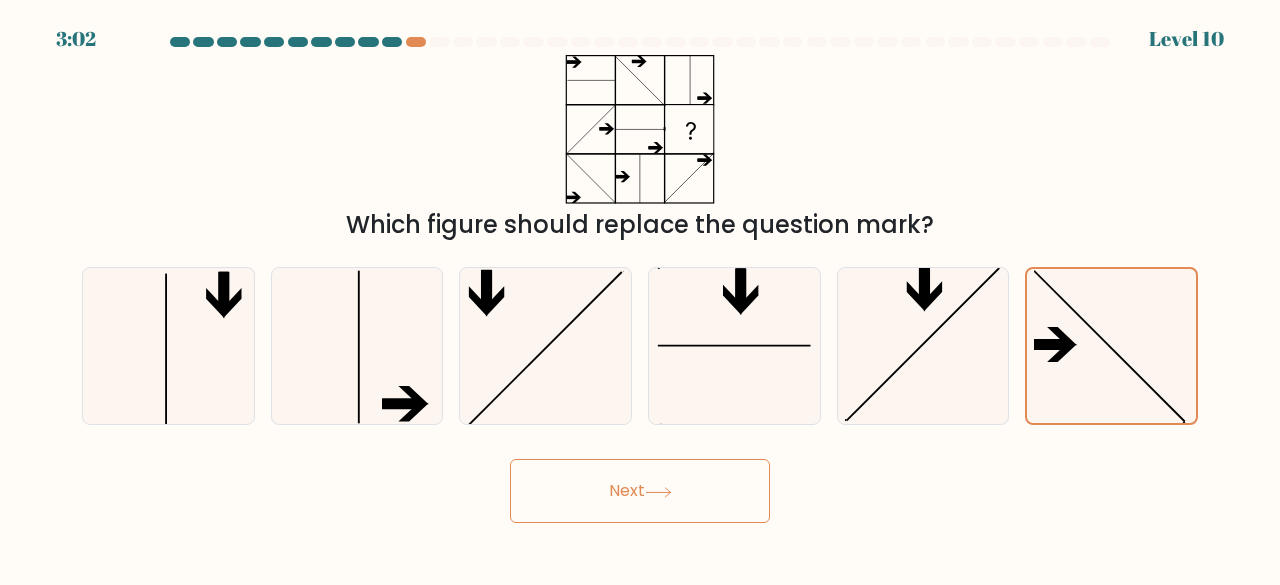 click on "Next" at bounding box center (640, 491) 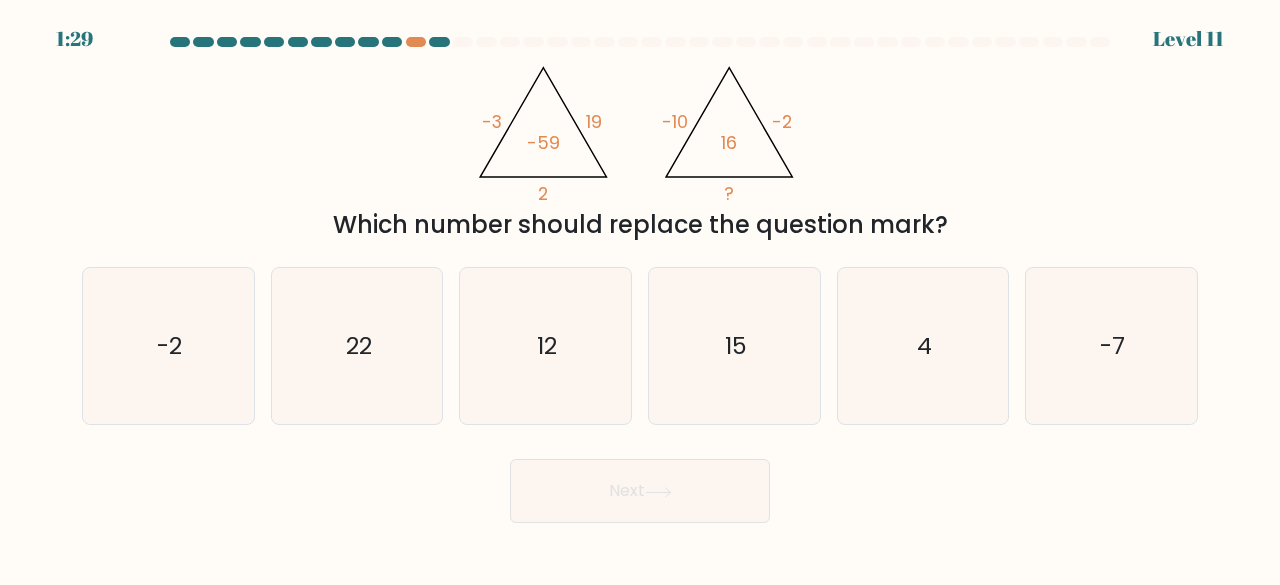 scroll, scrollTop: 0, scrollLeft: 0, axis: both 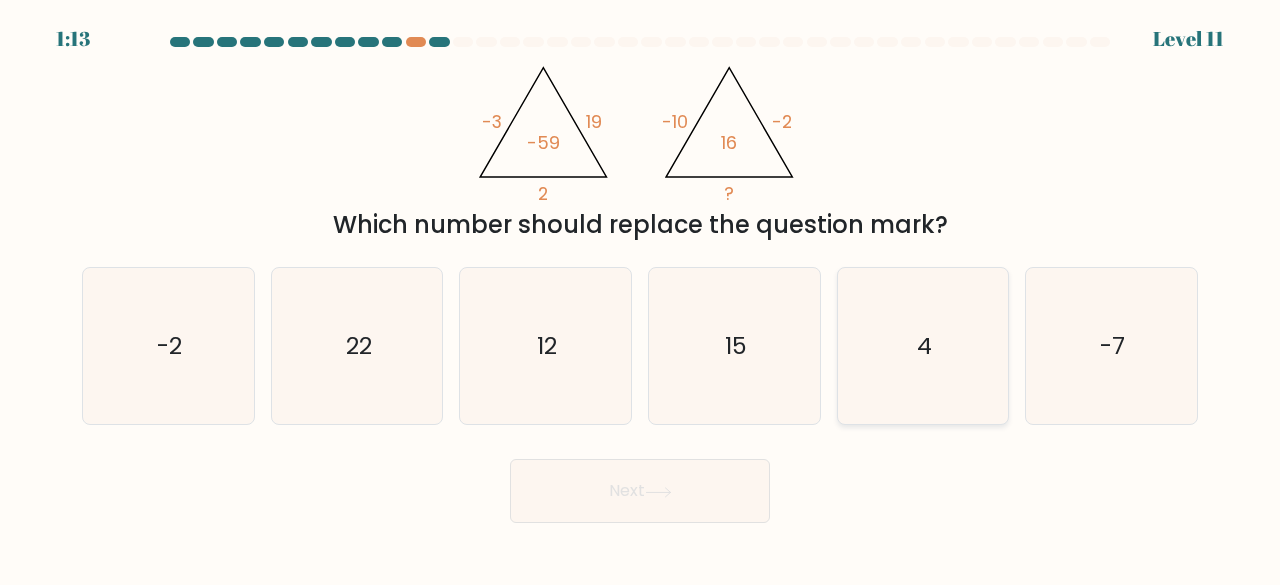 click on "4" at bounding box center [923, 346] 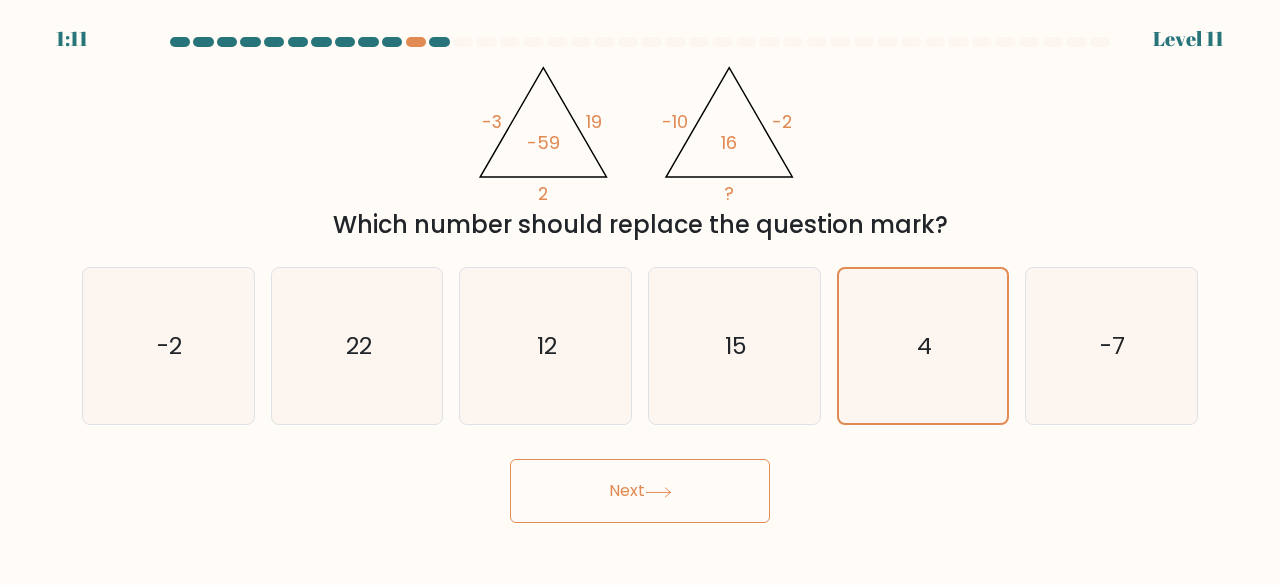 click on "Next" at bounding box center (640, 491) 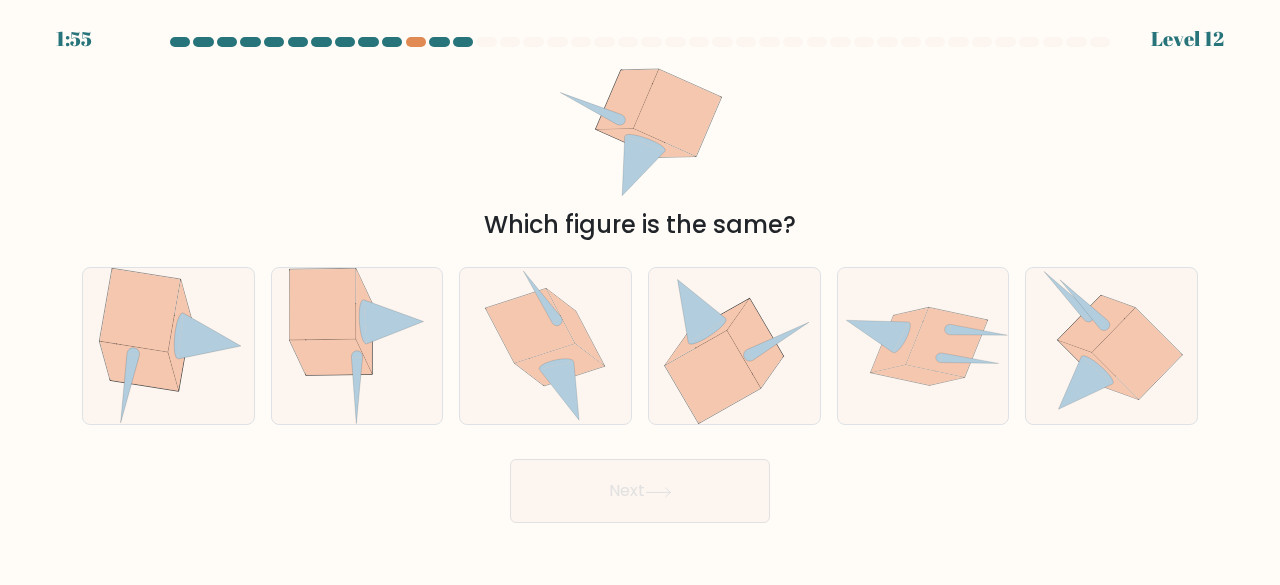 click on "Next" at bounding box center [640, 491] 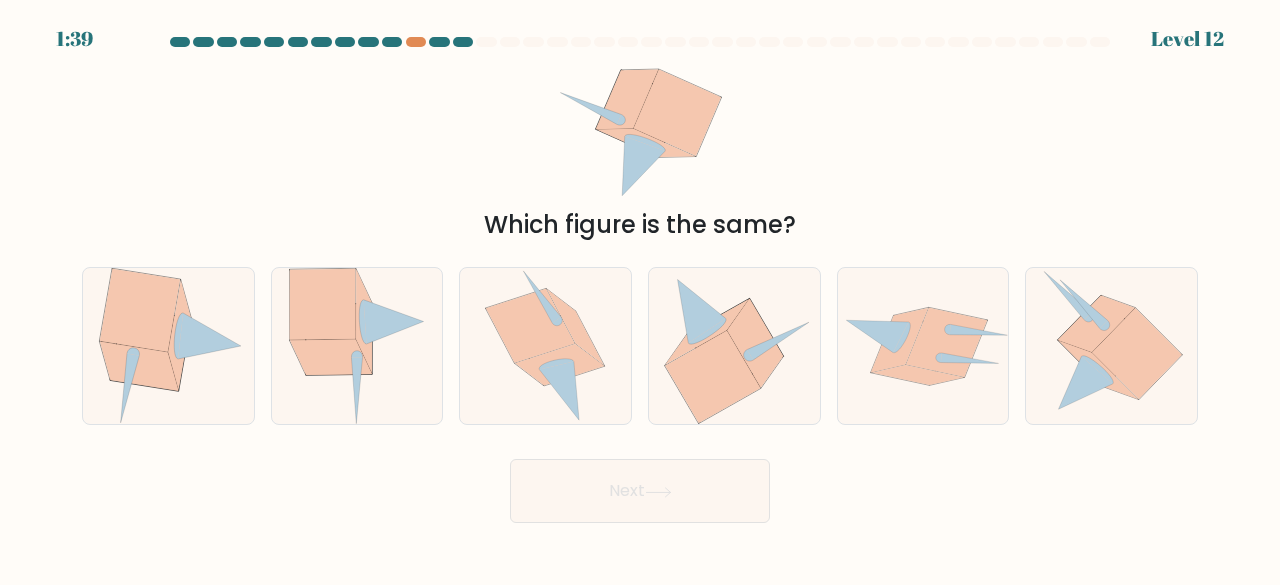 click on "Next" at bounding box center (640, 491) 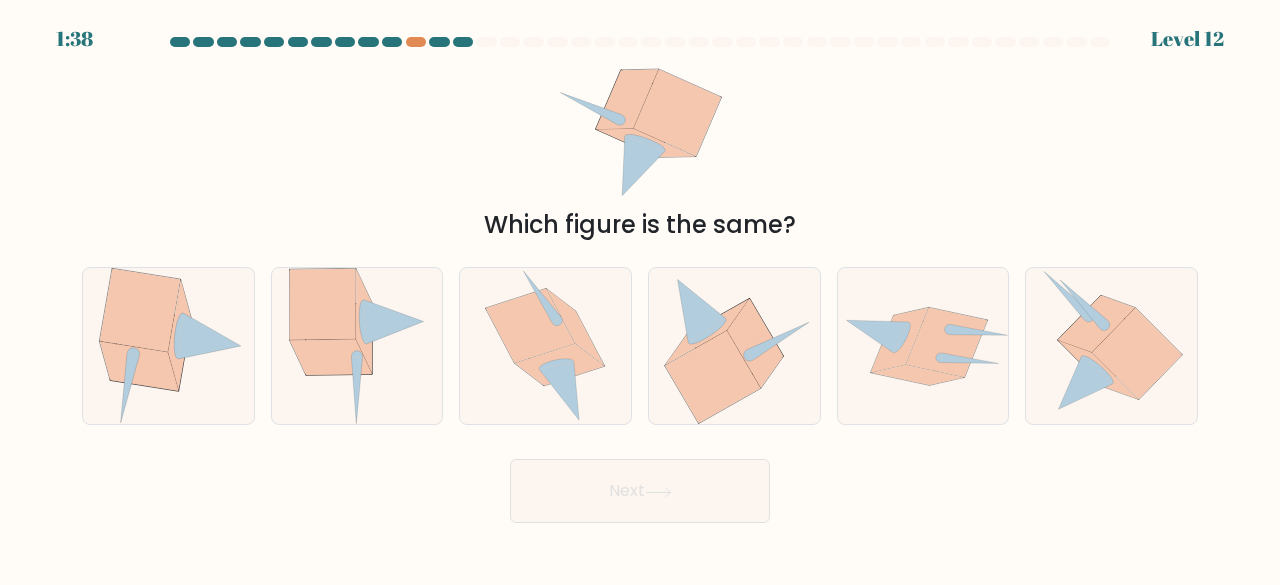 click on "Next" at bounding box center [640, 491] 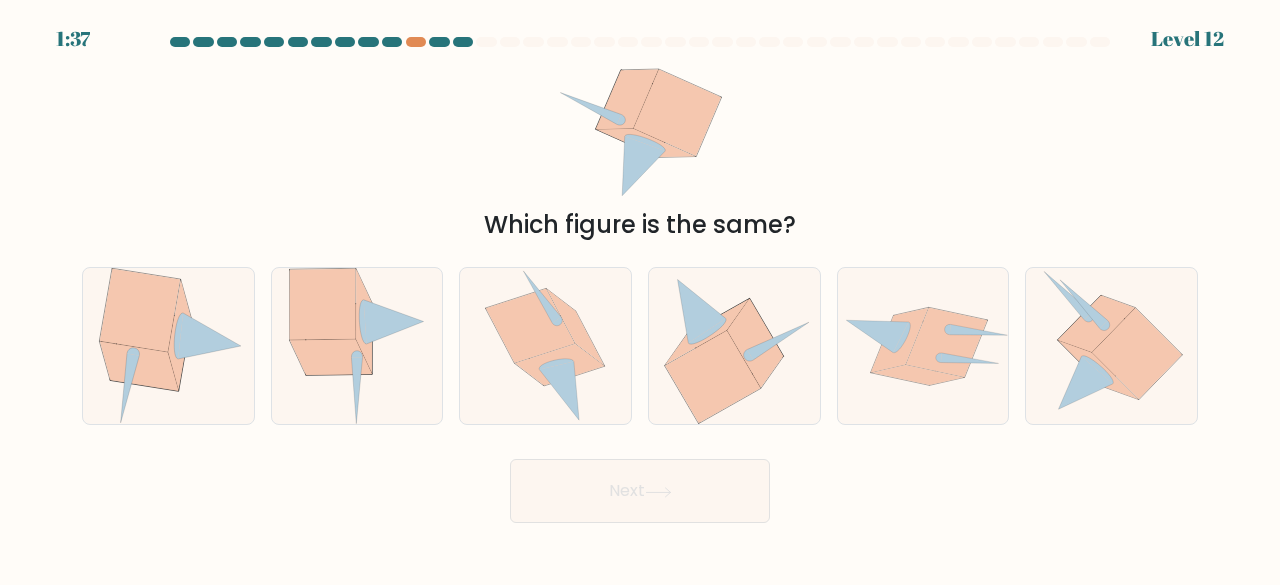 click on "Next" at bounding box center (640, 491) 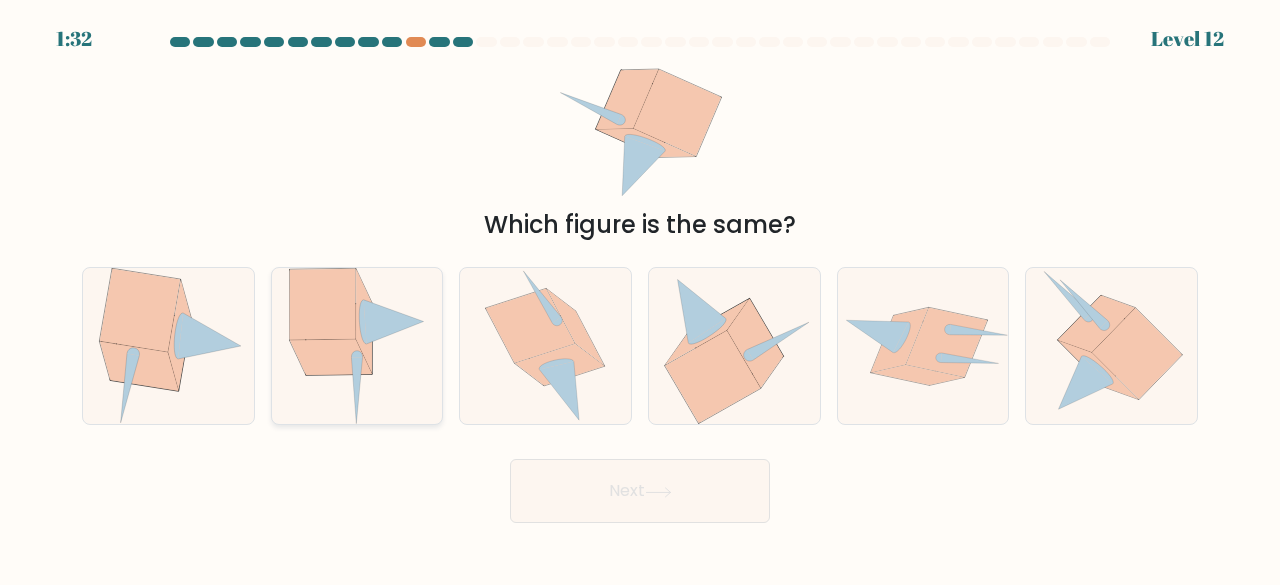 click at bounding box center [331, 358] 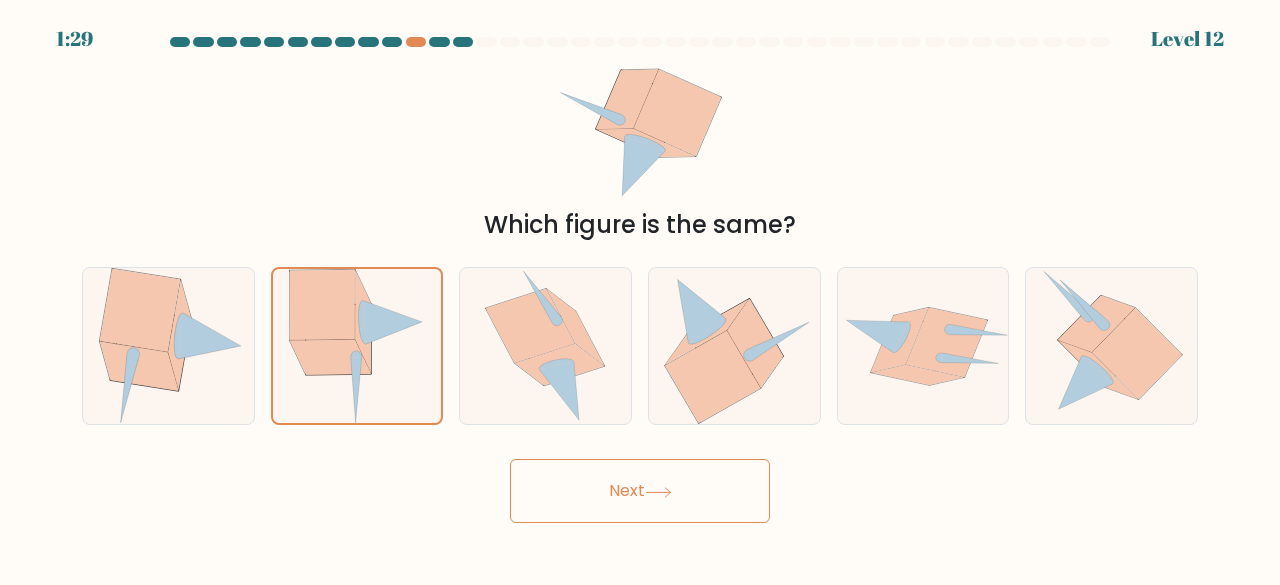 click on "Next" at bounding box center (640, 491) 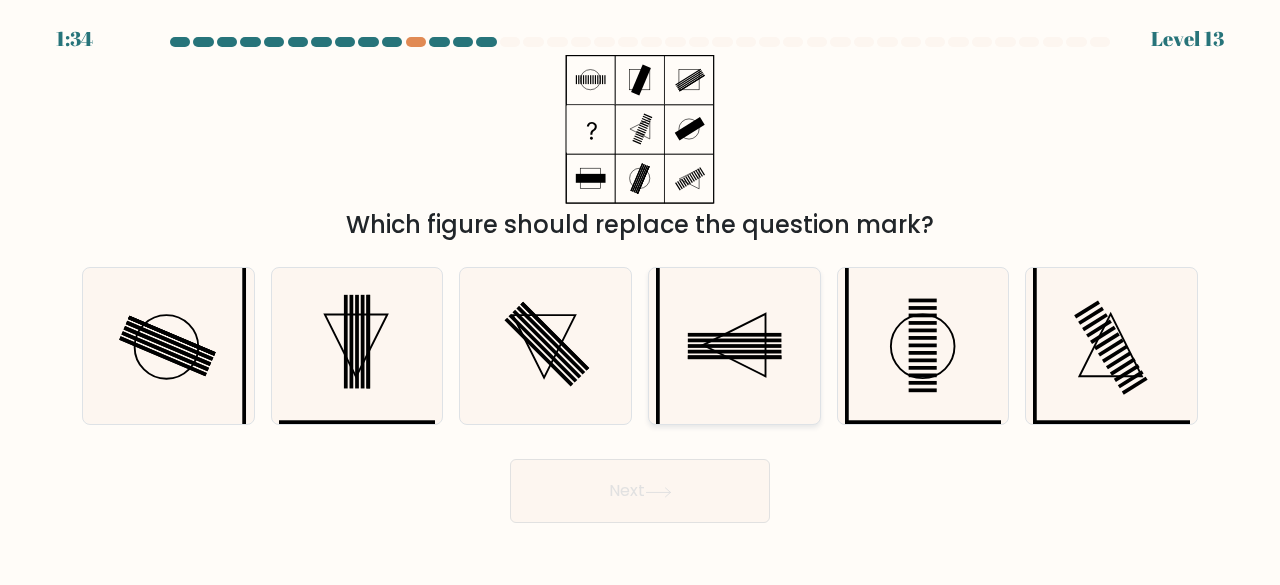 click at bounding box center [734, 346] 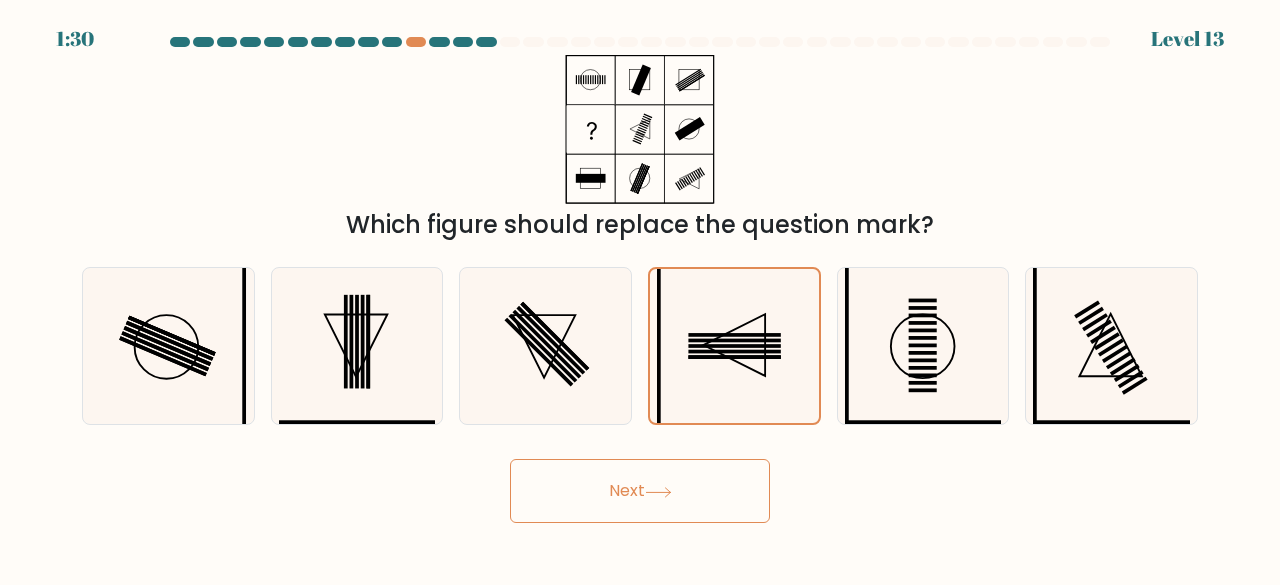 click at bounding box center [658, 492] 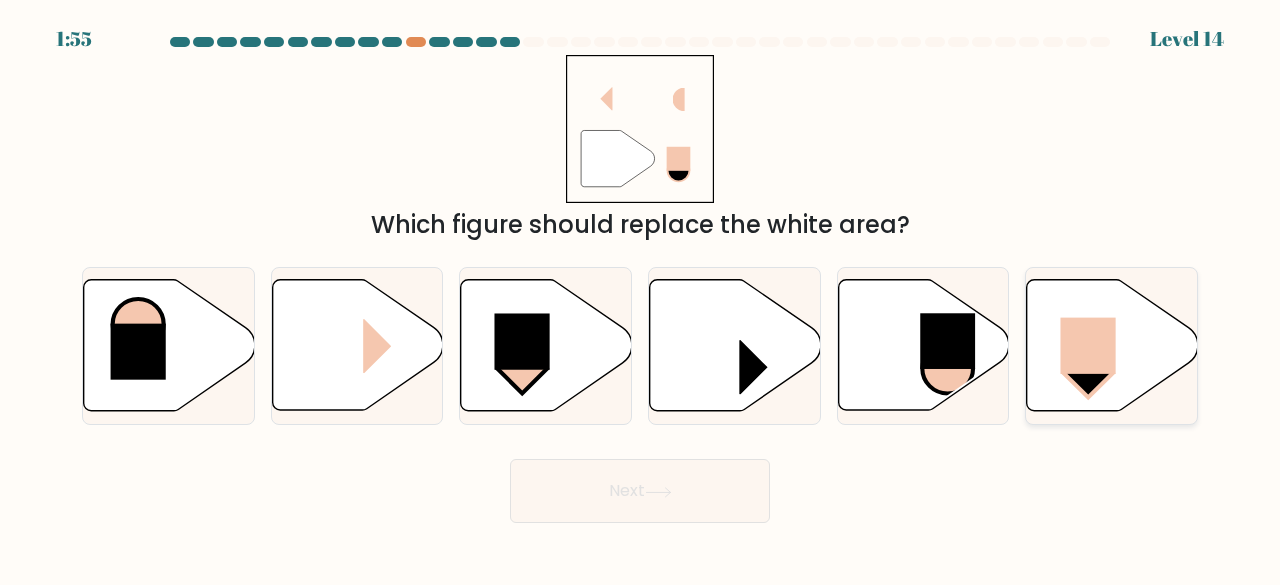 click at bounding box center [1088, 346] 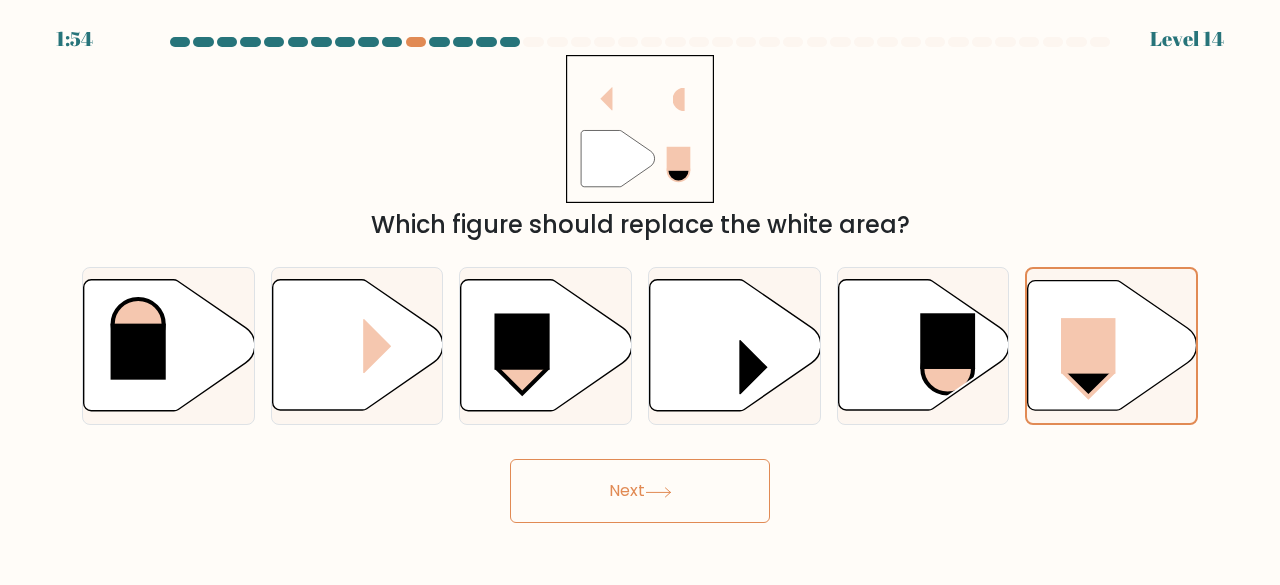 click on "Next" at bounding box center (640, 491) 